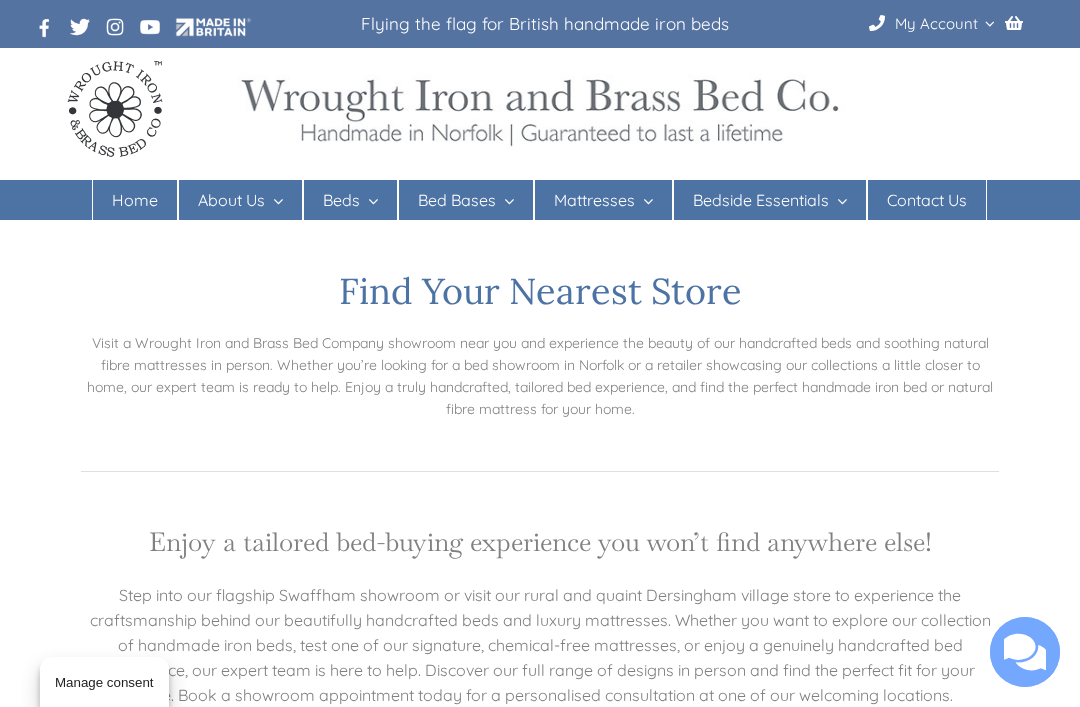 click on "Mattresses" at bounding box center [594, 200] 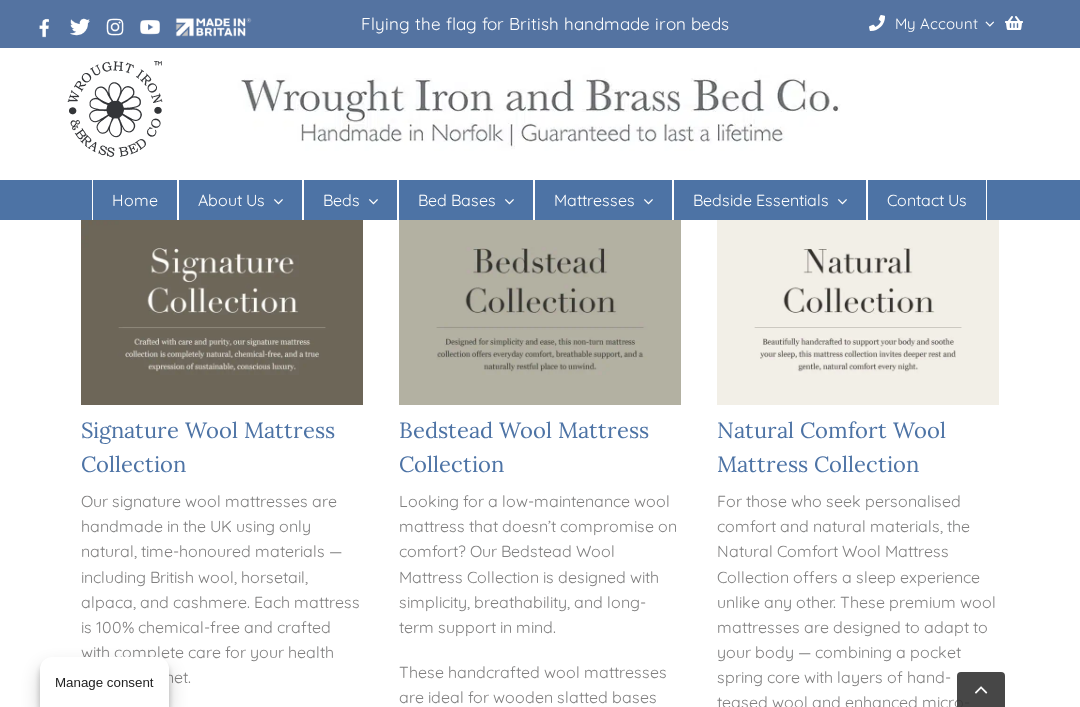 scroll, scrollTop: 554, scrollLeft: 0, axis: vertical 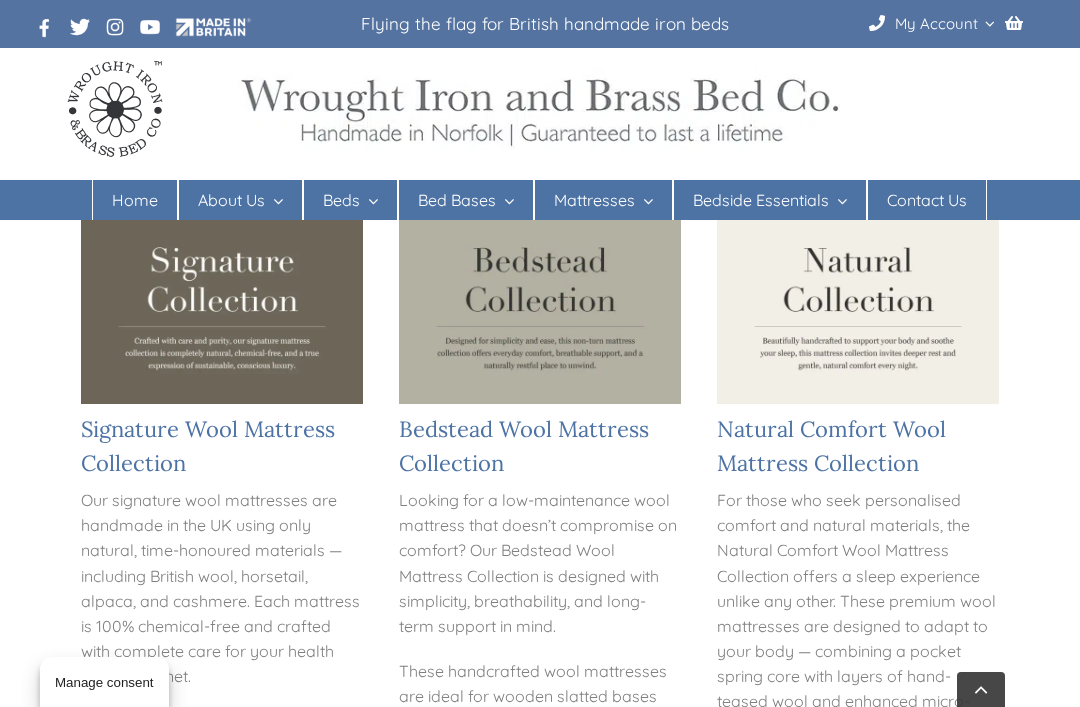 click at bounding box center (540, 310) 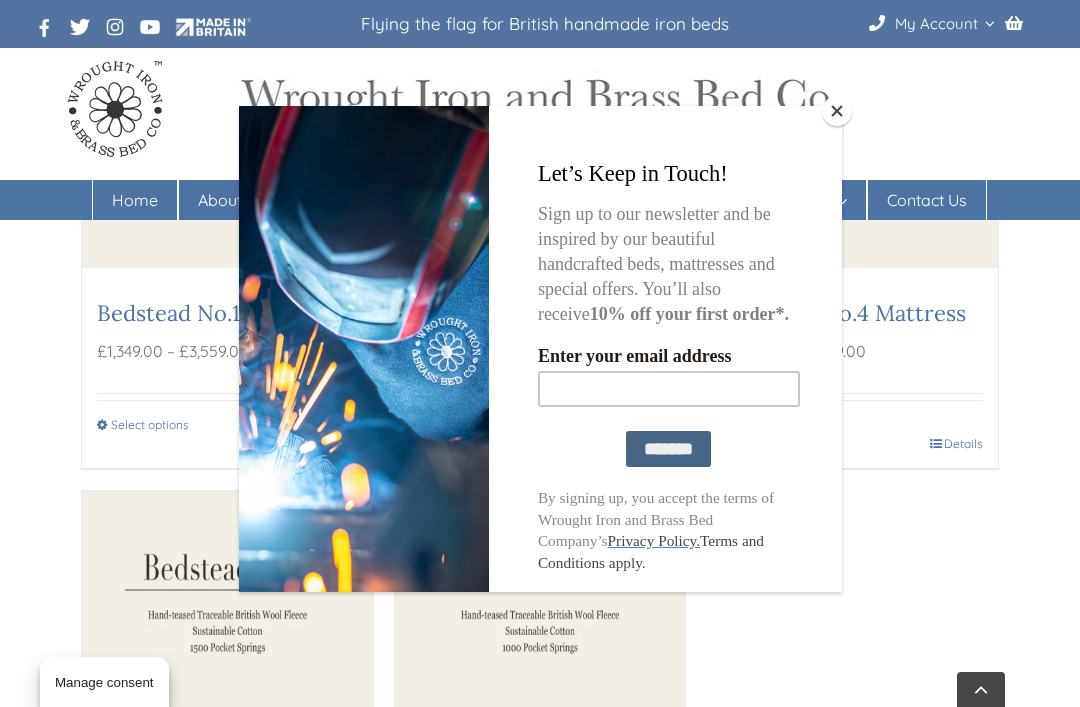 scroll, scrollTop: 890, scrollLeft: 0, axis: vertical 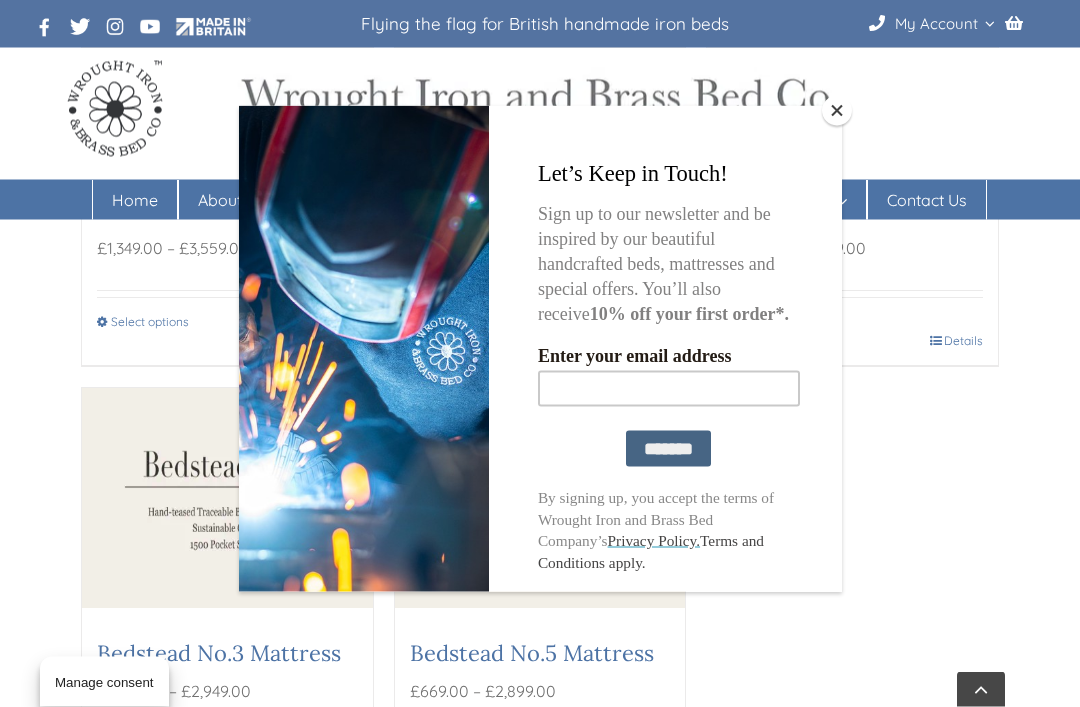 click at bounding box center (837, 111) 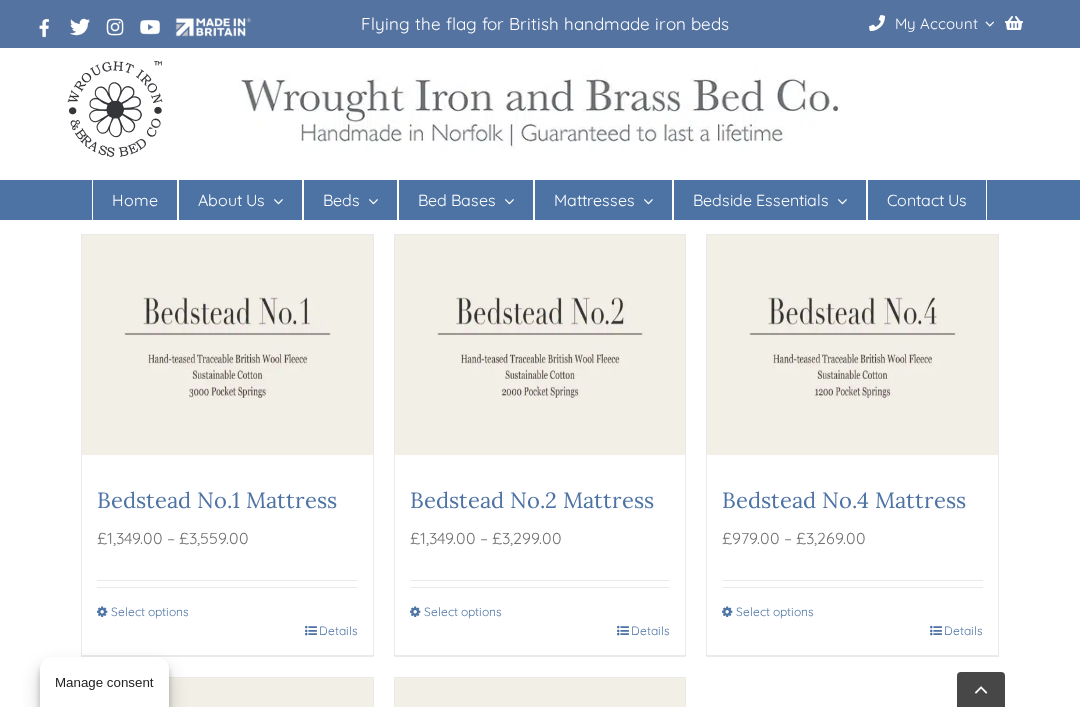scroll, scrollTop: 607, scrollLeft: 0, axis: vertical 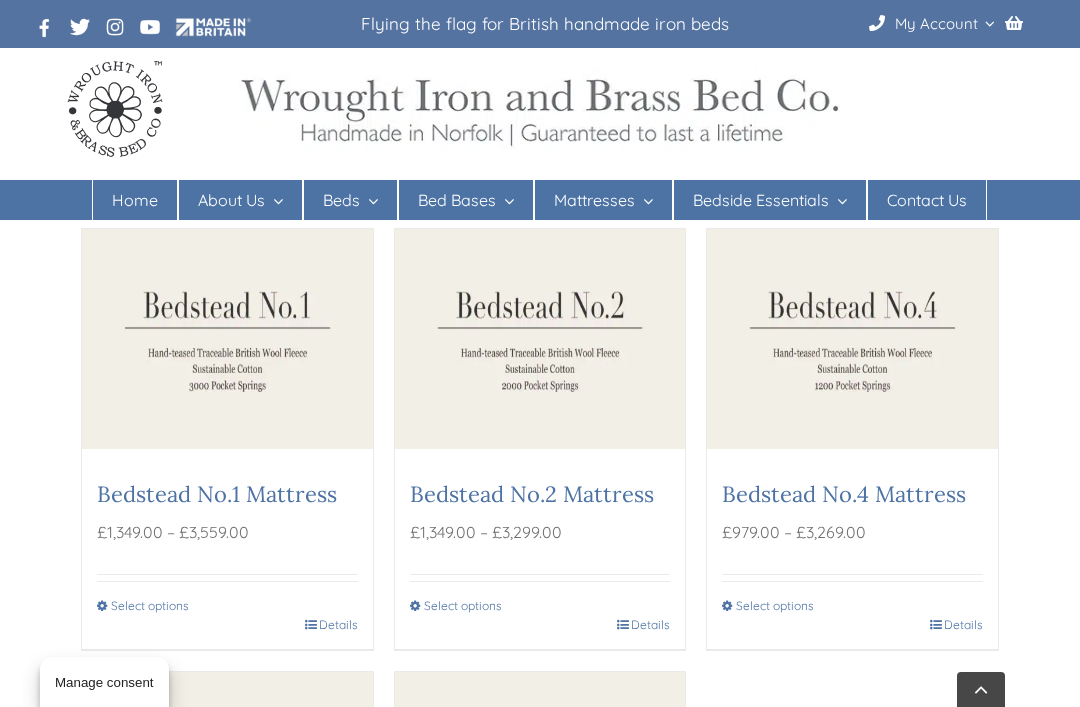 click at bounding box center [540, 339] 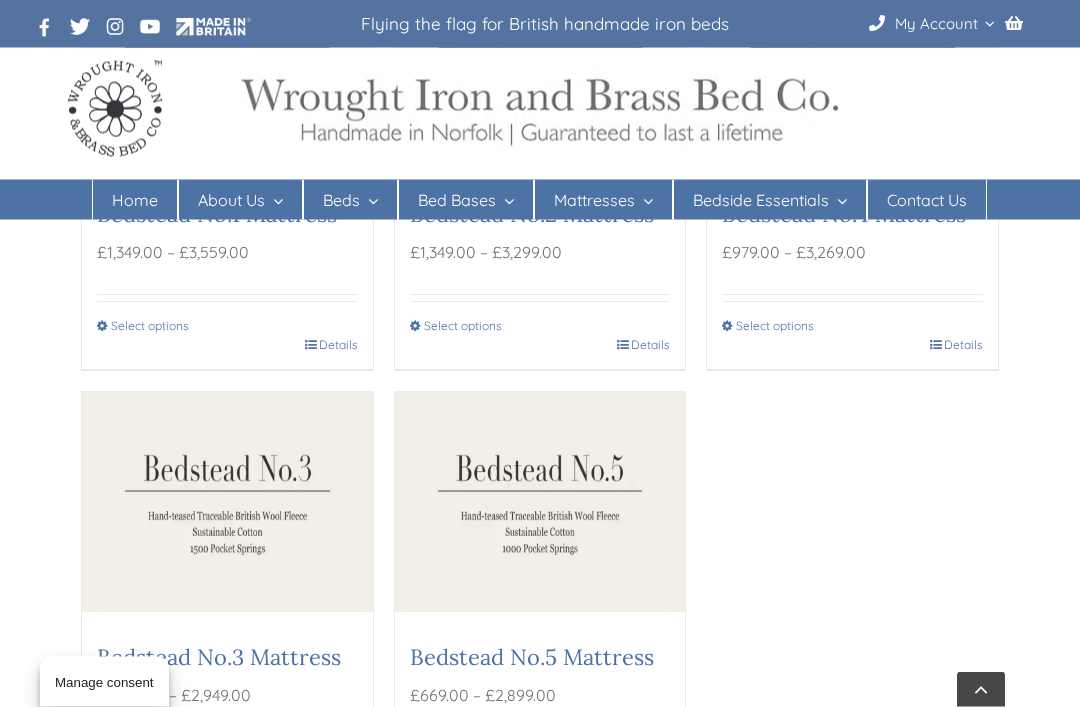 scroll, scrollTop: 888, scrollLeft: 0, axis: vertical 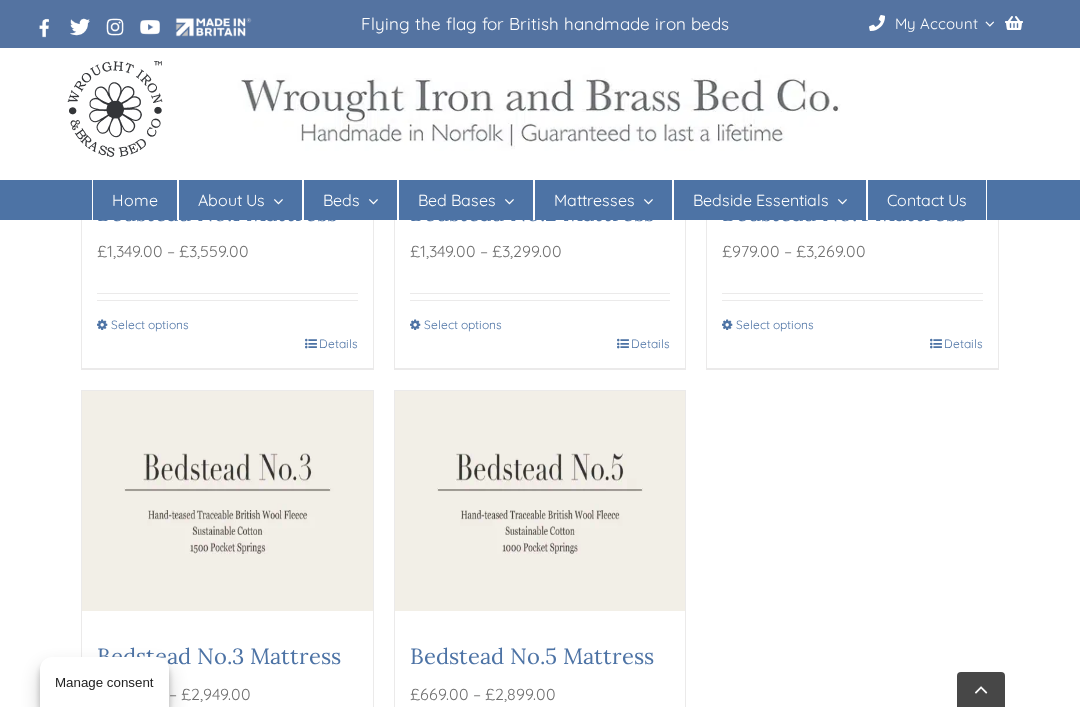 click at bounding box center [227, 501] 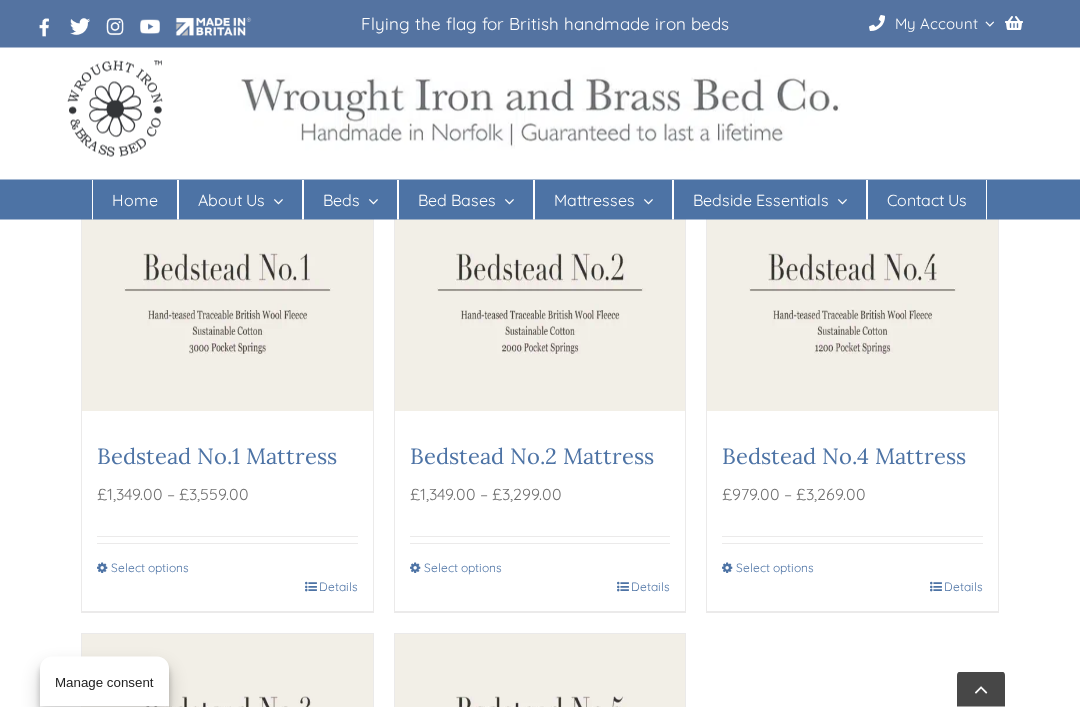 scroll, scrollTop: 645, scrollLeft: 0, axis: vertical 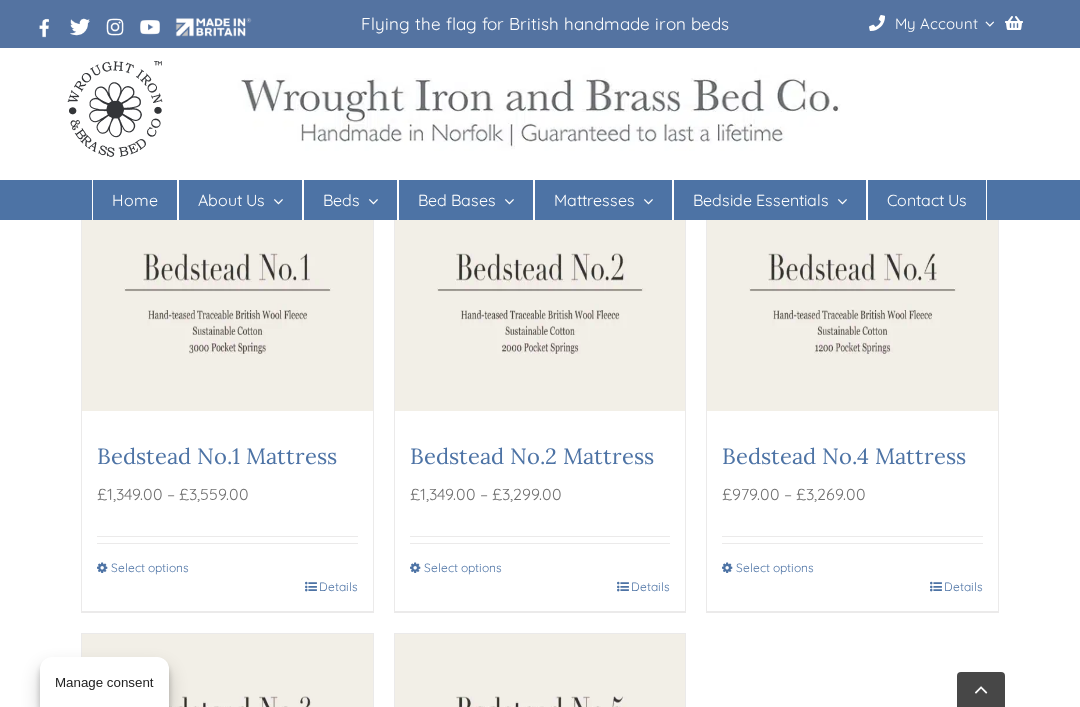 click at bounding box center (227, 301) 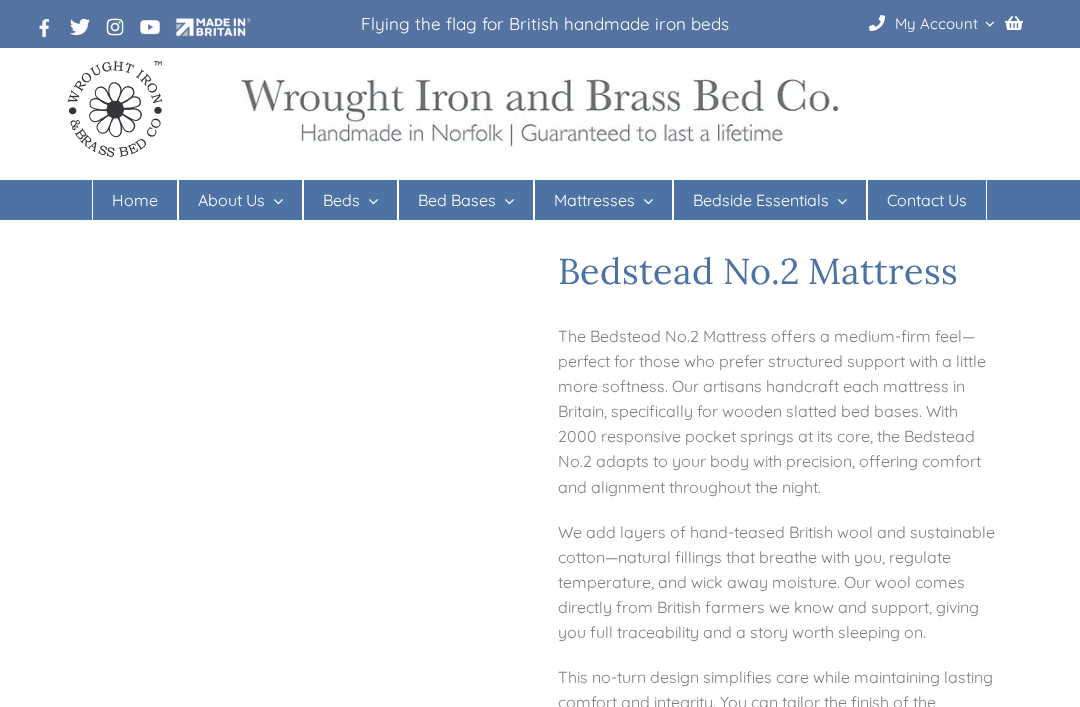 scroll, scrollTop: 0, scrollLeft: 0, axis: both 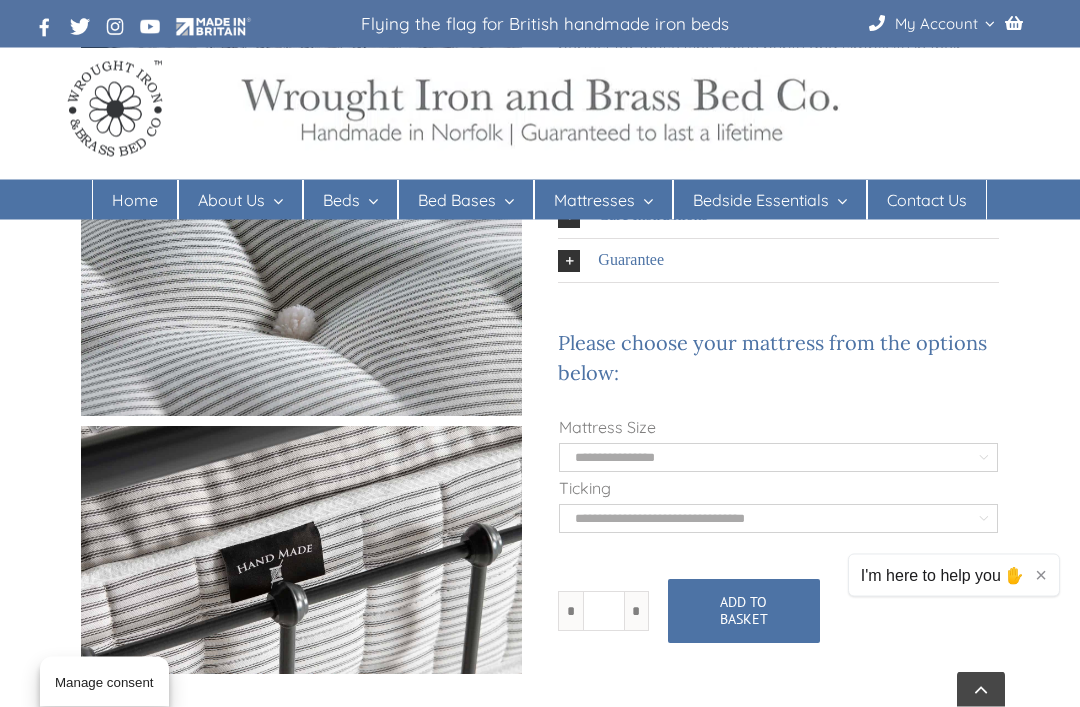 click on "**********" 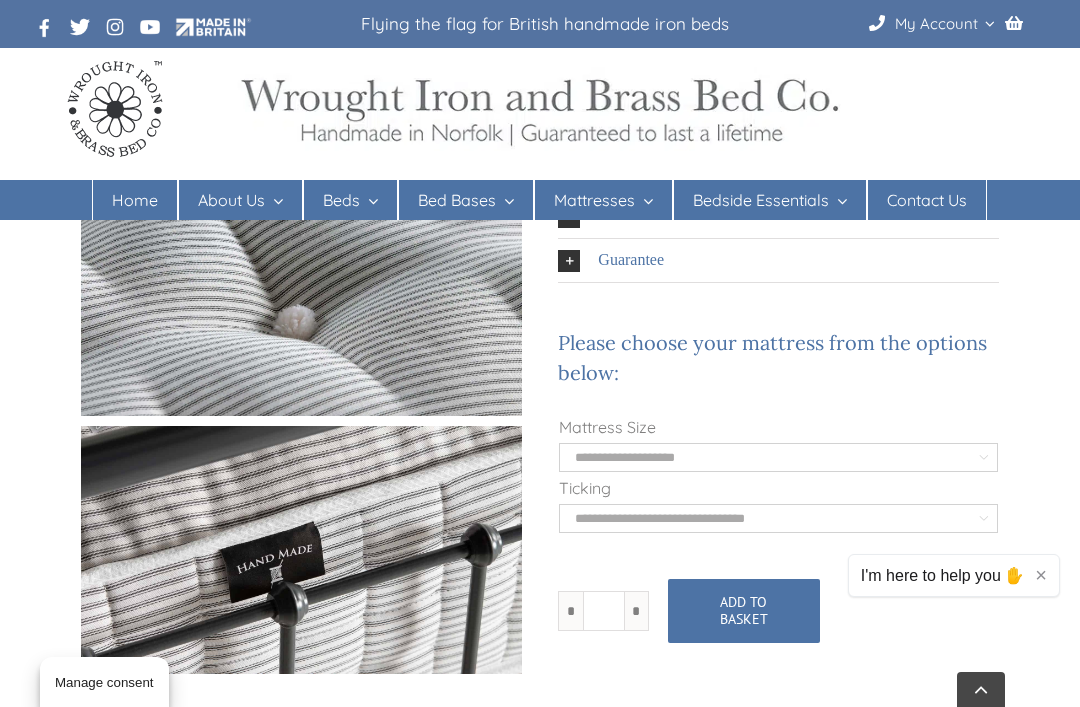 select on "**********" 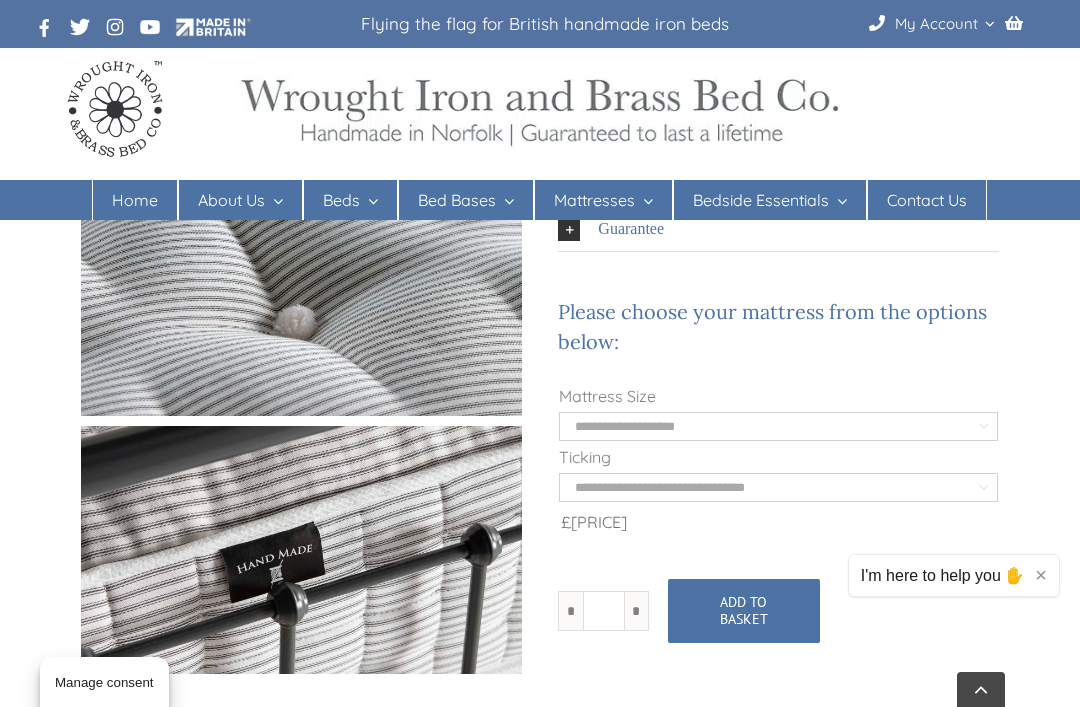 click on "**********" 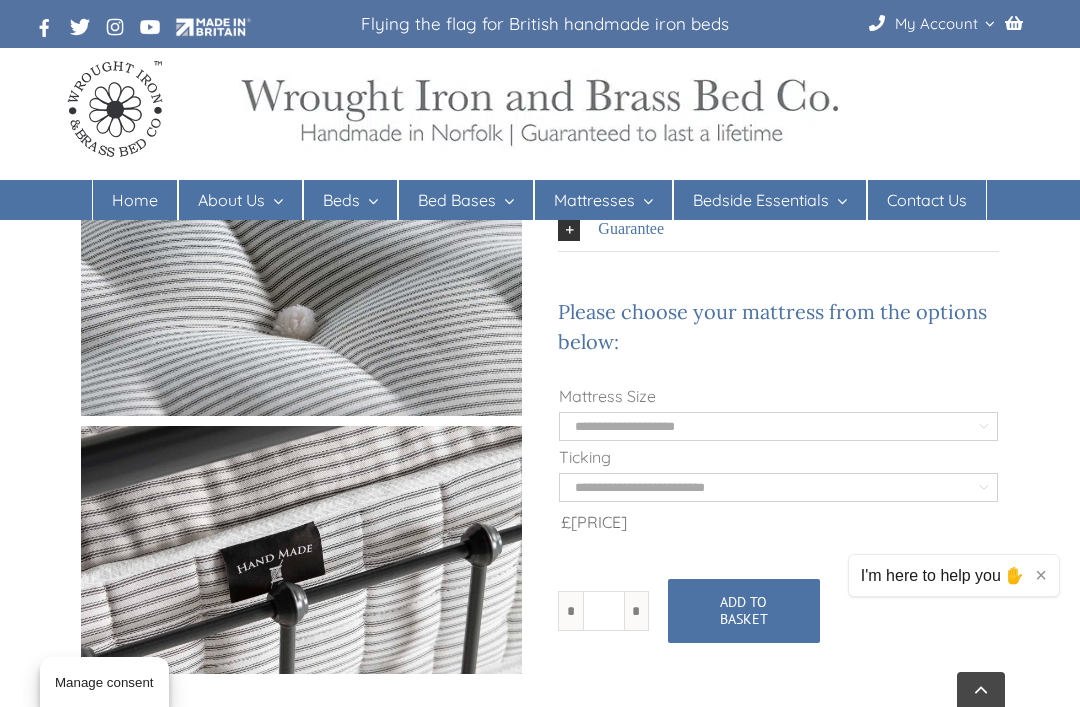 select on "**********" 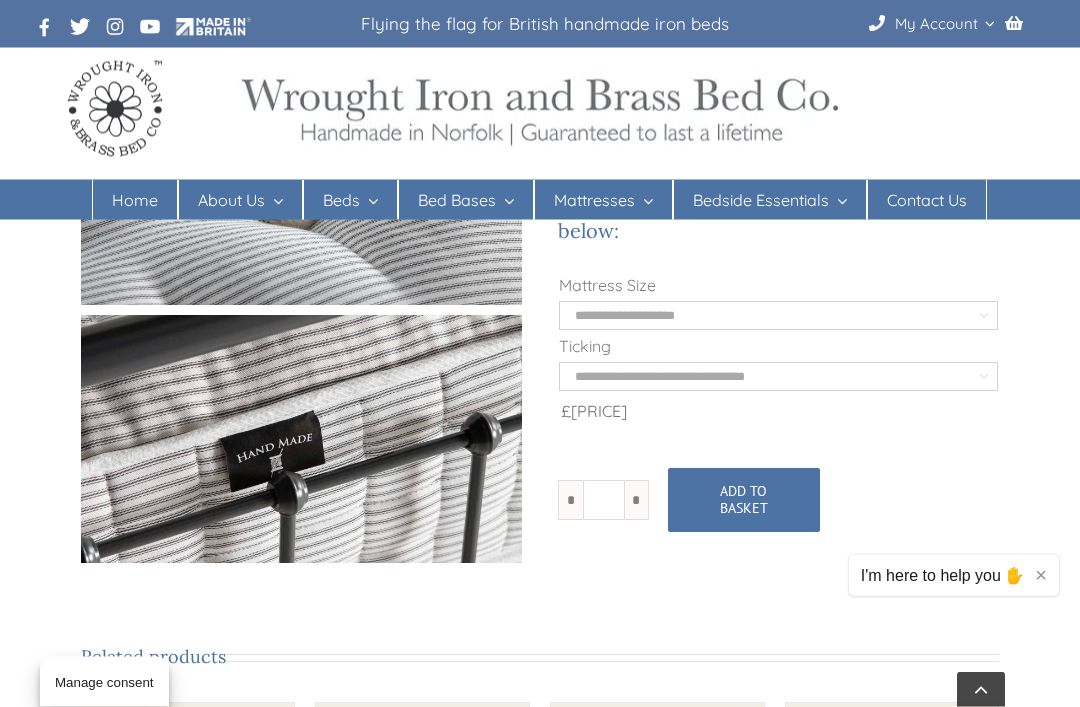 scroll, scrollTop: 967, scrollLeft: 0, axis: vertical 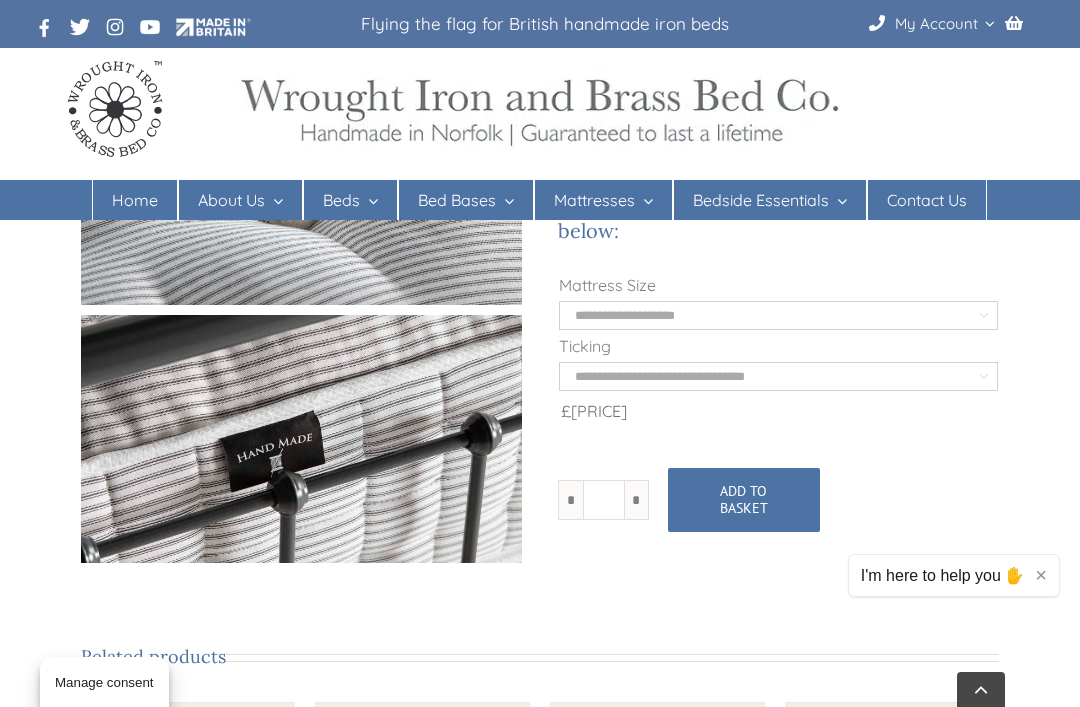 click on "**********" 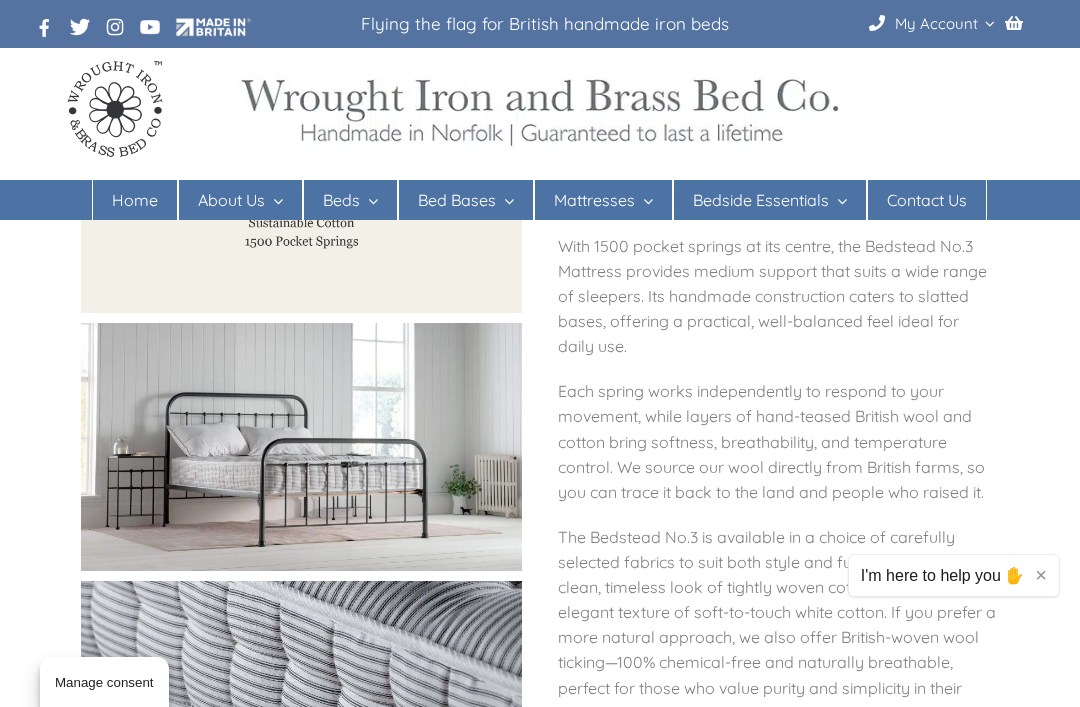 scroll, scrollTop: 186, scrollLeft: 0, axis: vertical 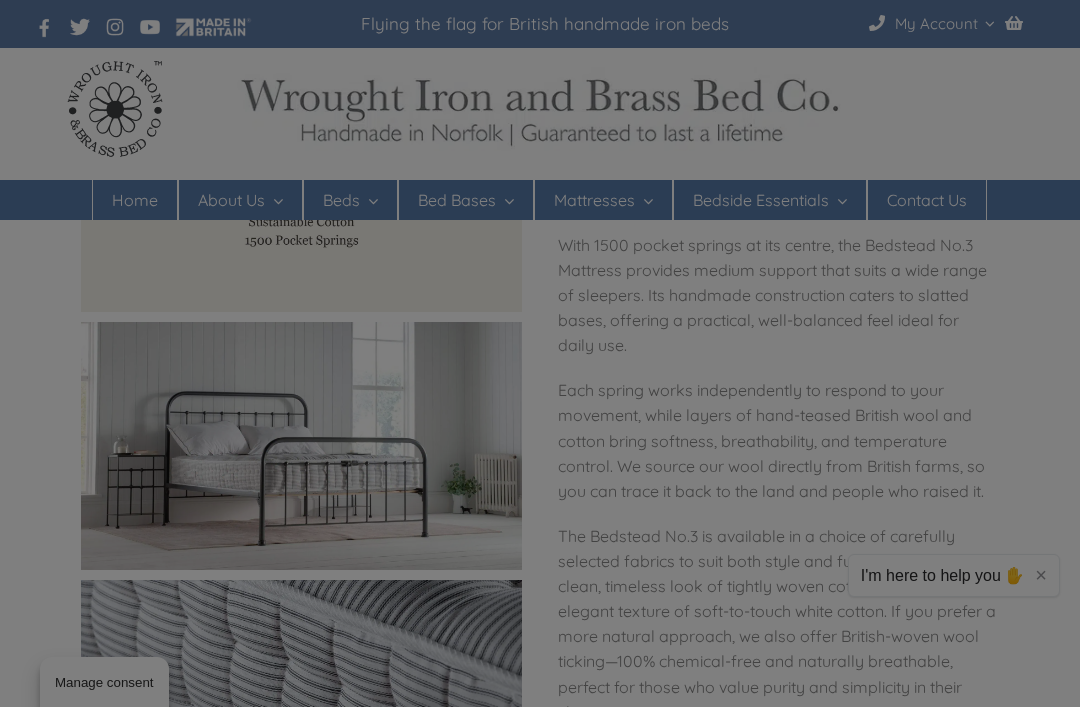 click at bounding box center (540, 353) 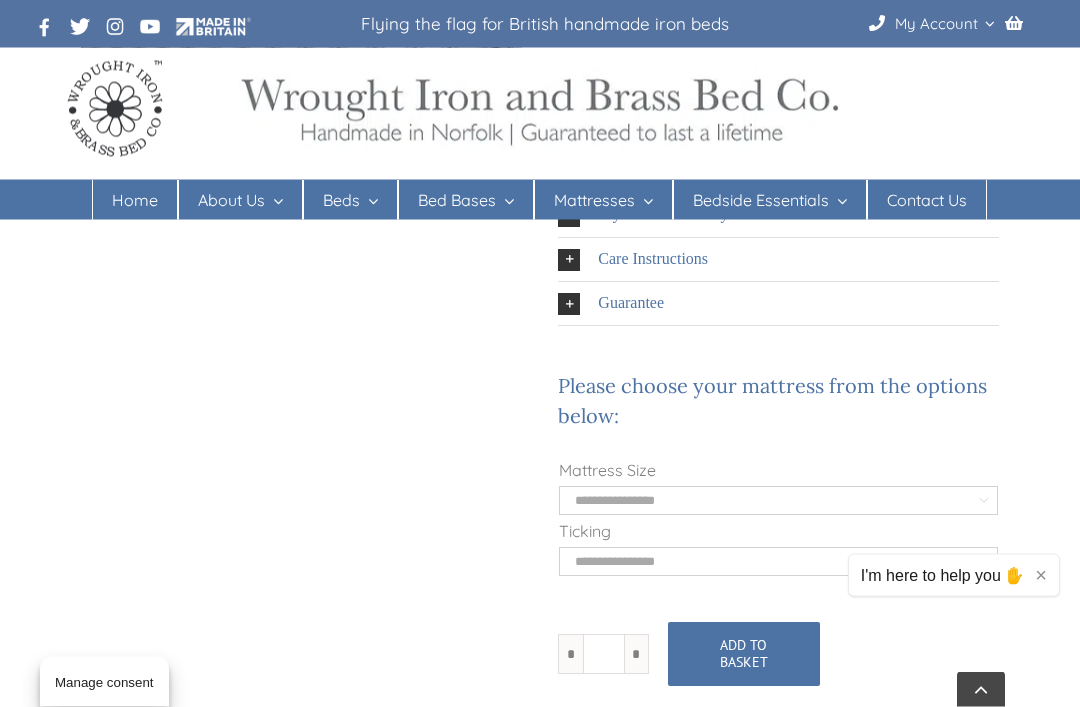 scroll, scrollTop: 1227, scrollLeft: 0, axis: vertical 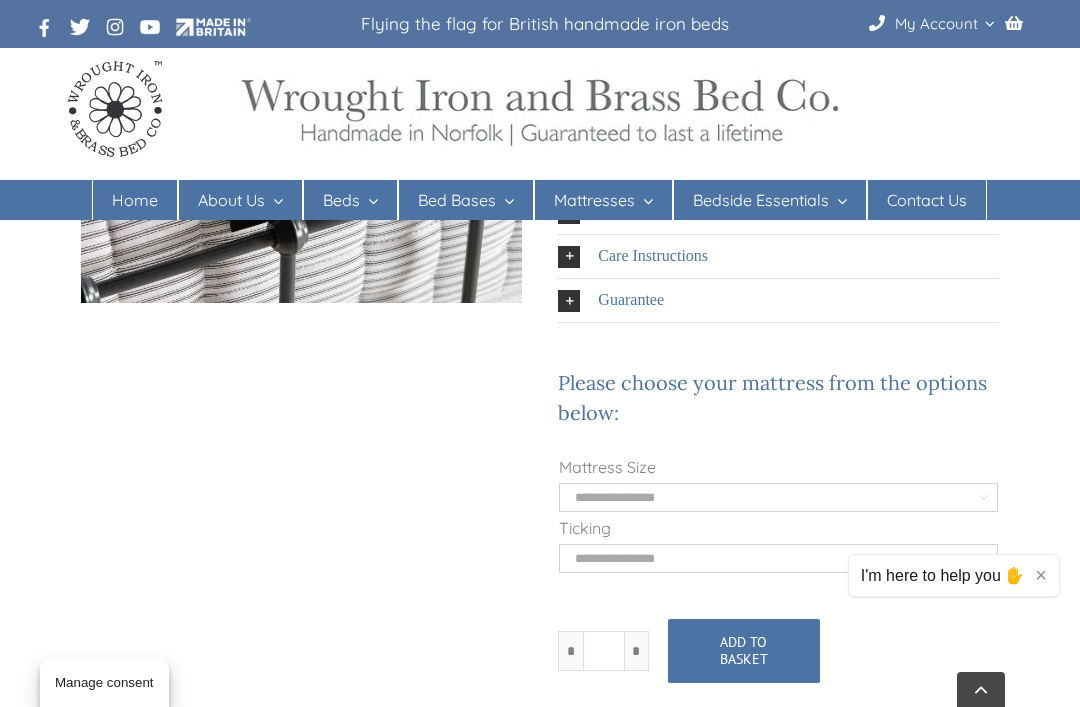 click on "**********" 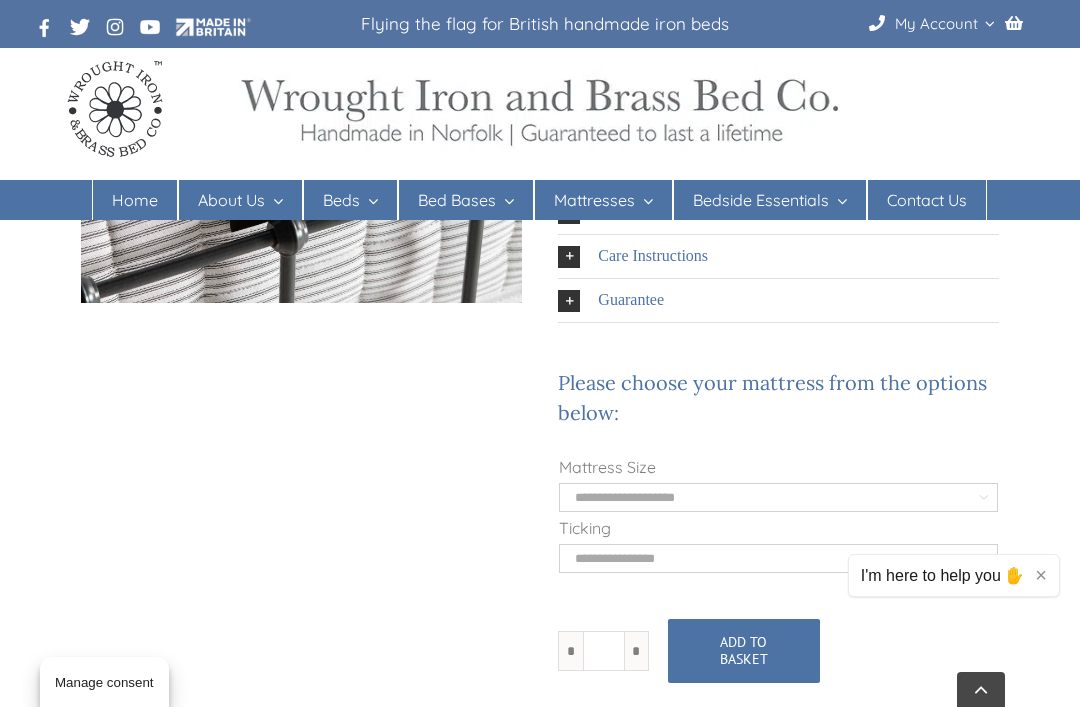 select on "**********" 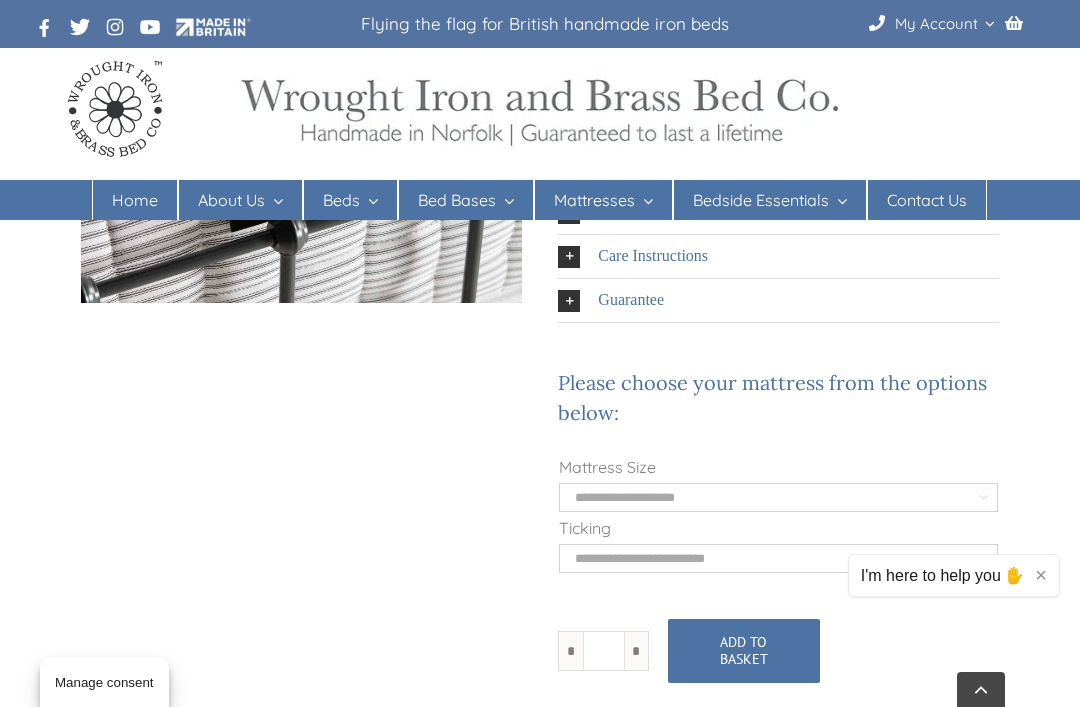 select on "**********" 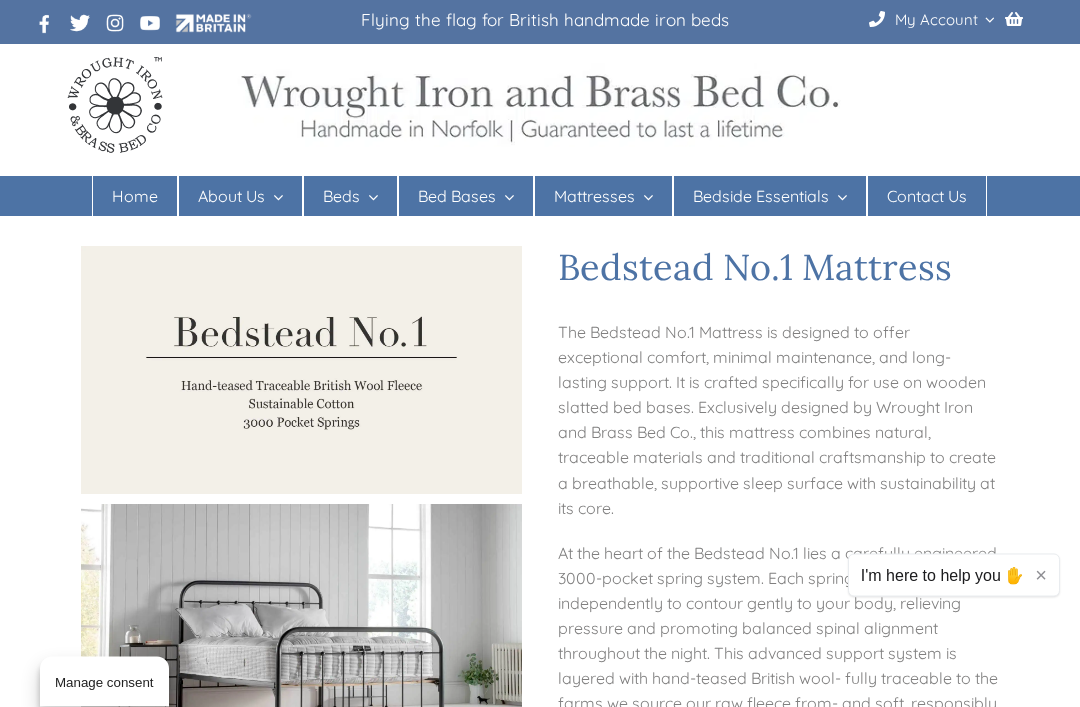scroll, scrollTop: 0, scrollLeft: 0, axis: both 